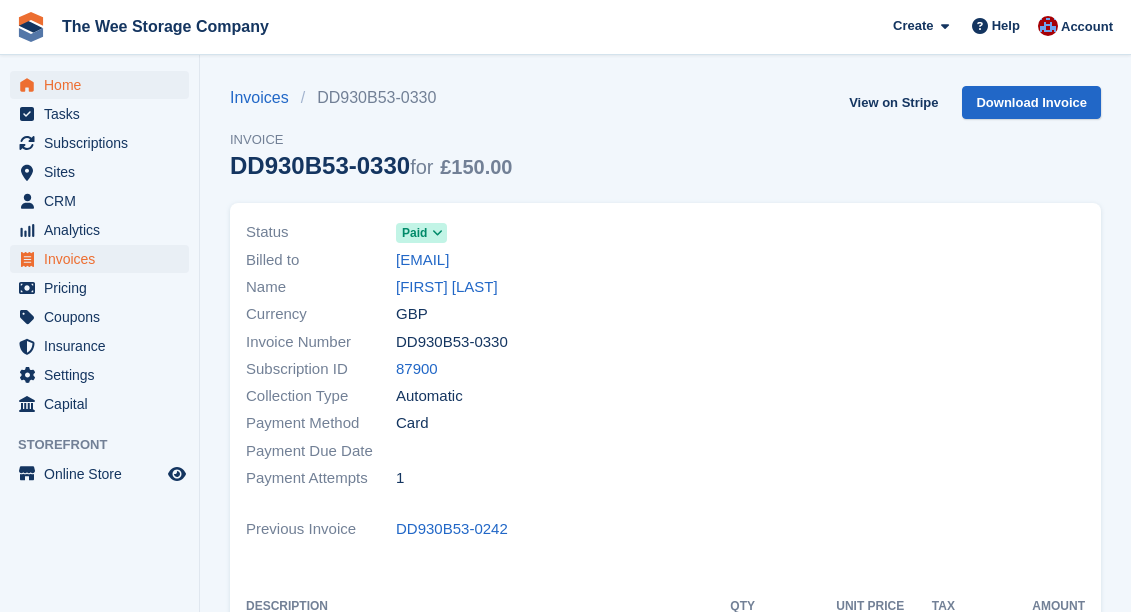 scroll, scrollTop: 0, scrollLeft: 0, axis: both 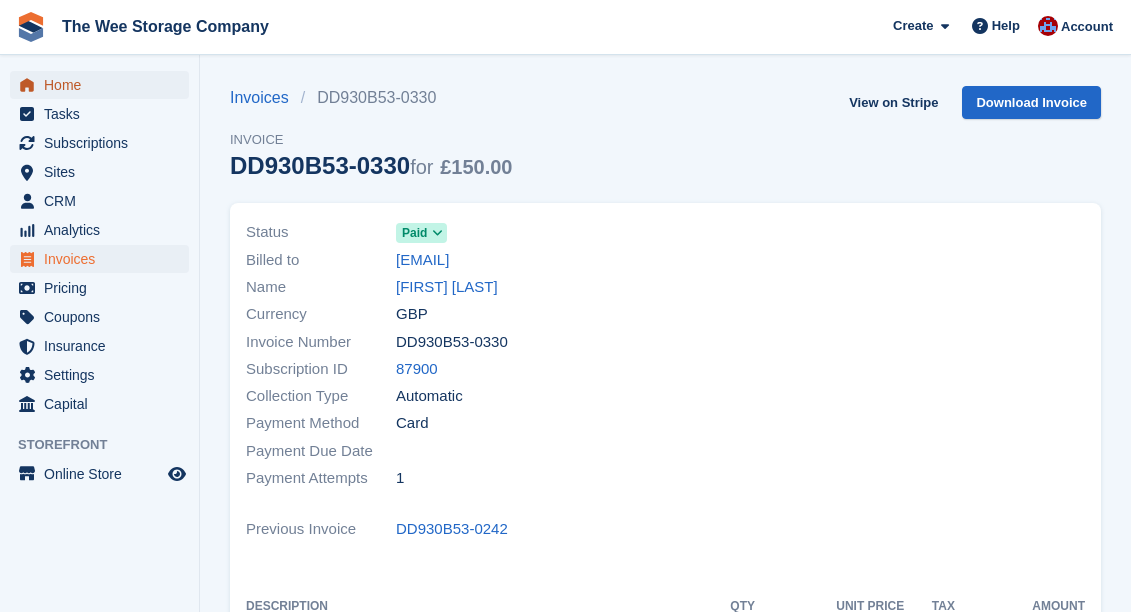 click on "Home" at bounding box center [104, 85] 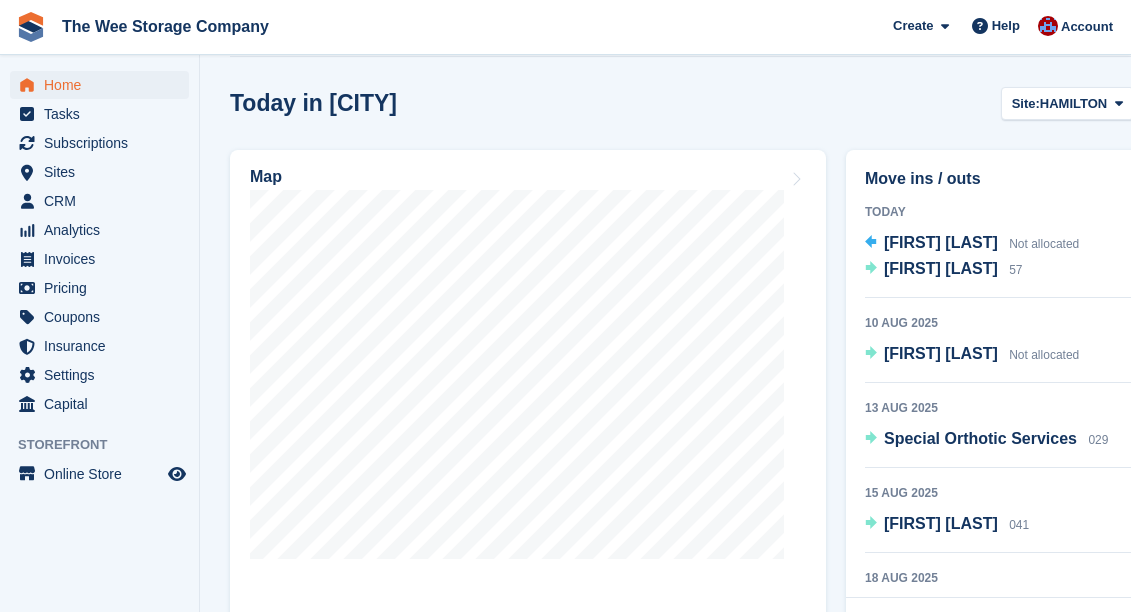 scroll, scrollTop: 690, scrollLeft: 0, axis: vertical 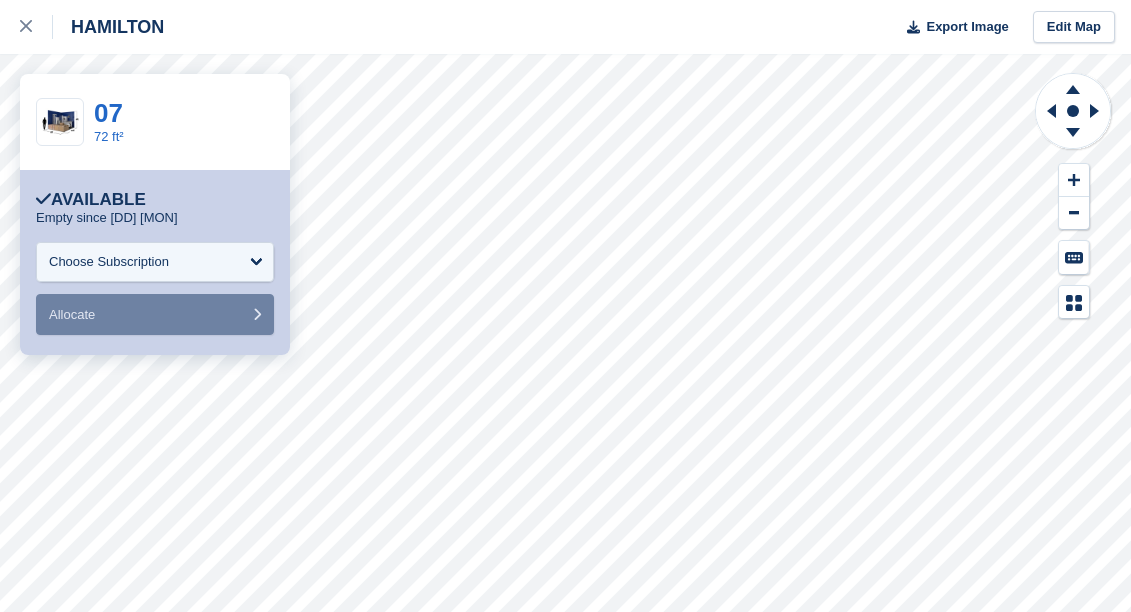 click on "**********" at bounding box center [155, 262] 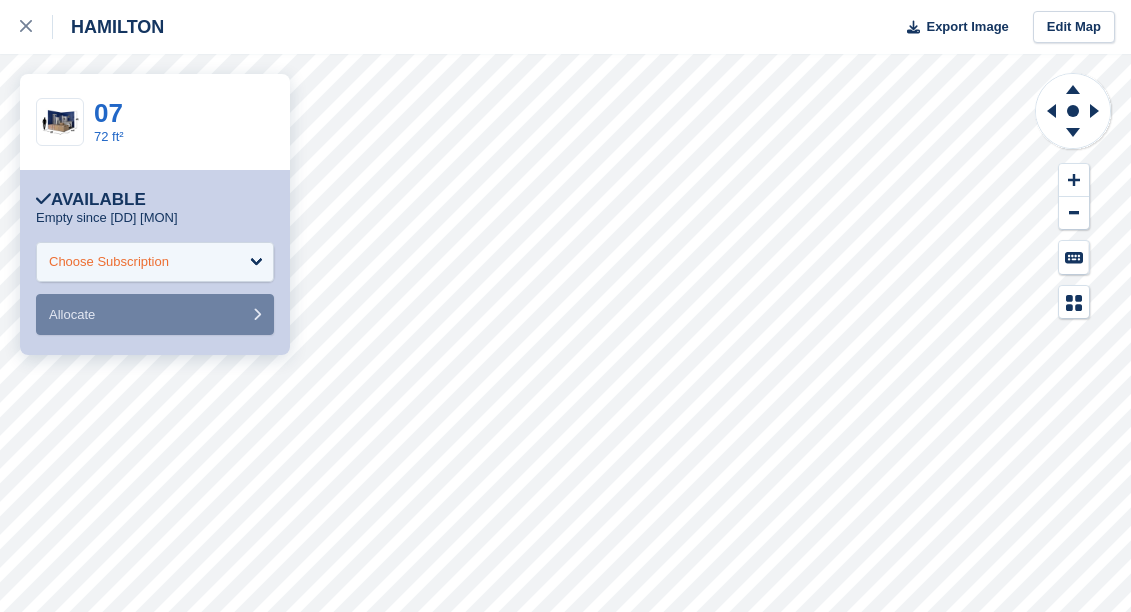 click on "Choose Subscription" at bounding box center [109, 262] 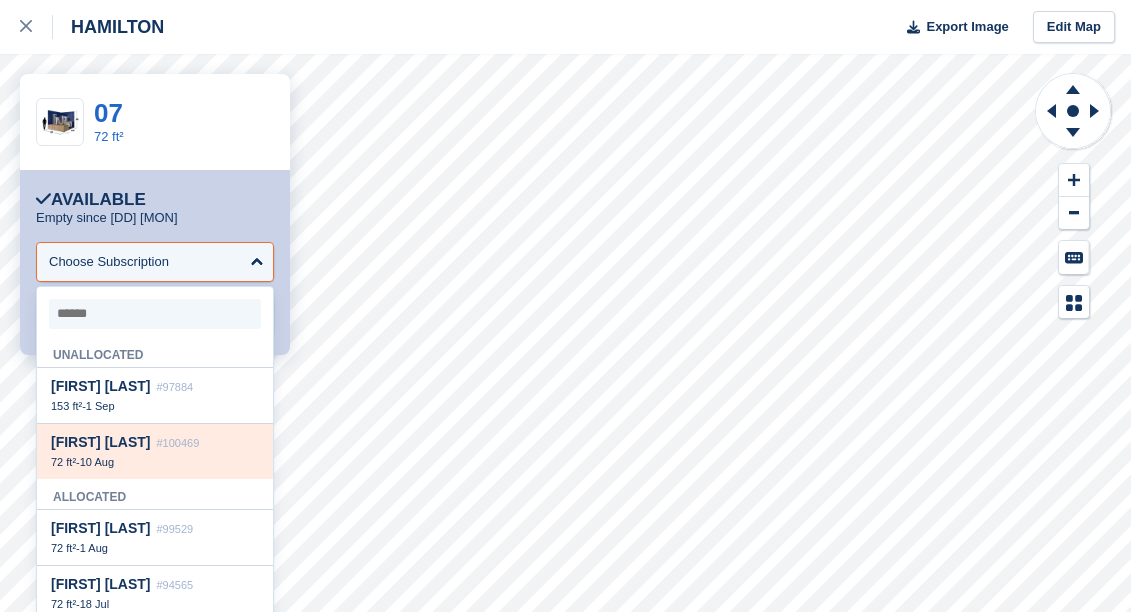 click on "10 Aug" at bounding box center (97, 462) 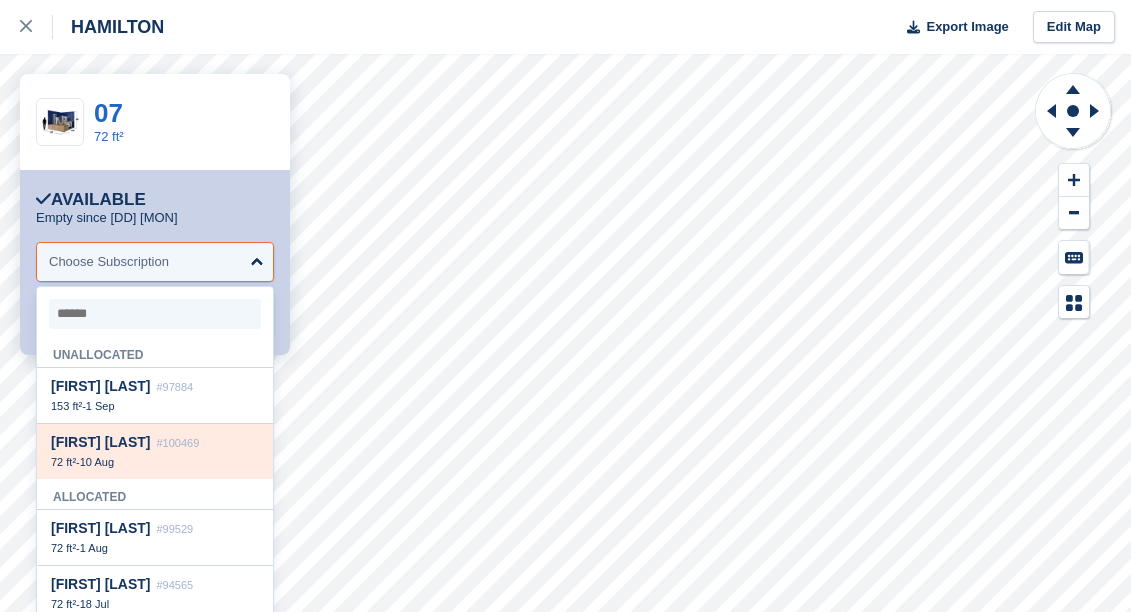 select on "******" 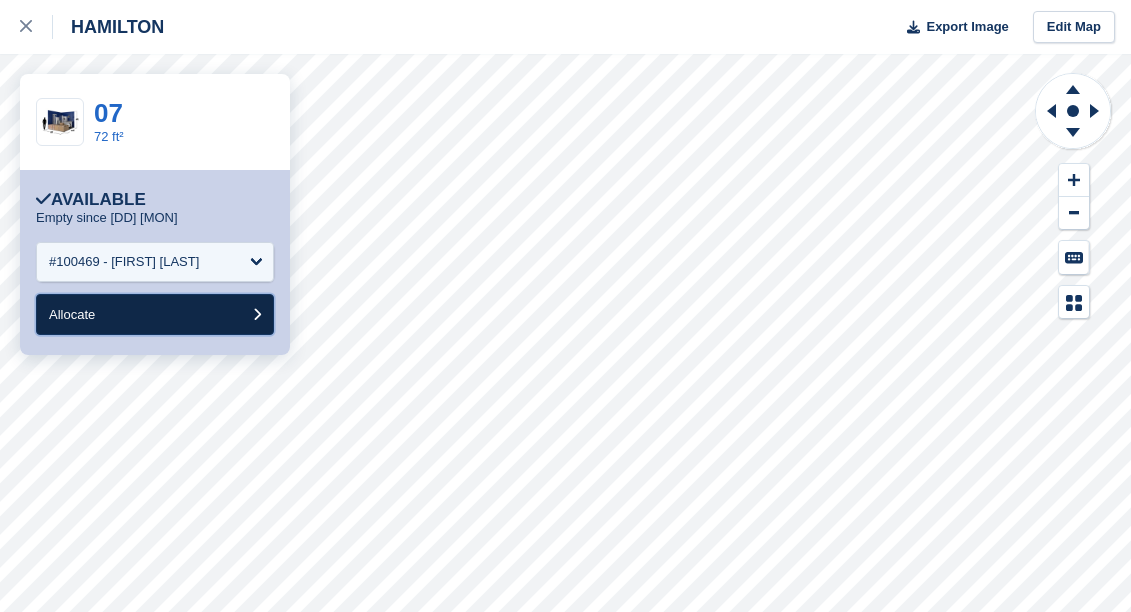 click on "Allocate" at bounding box center (155, 314) 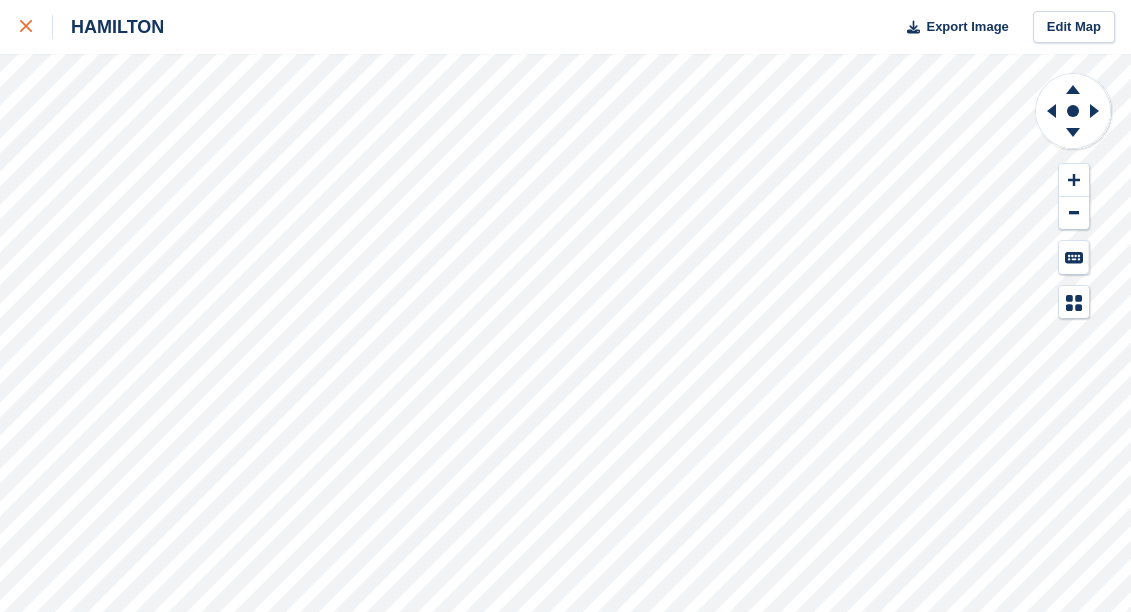 click 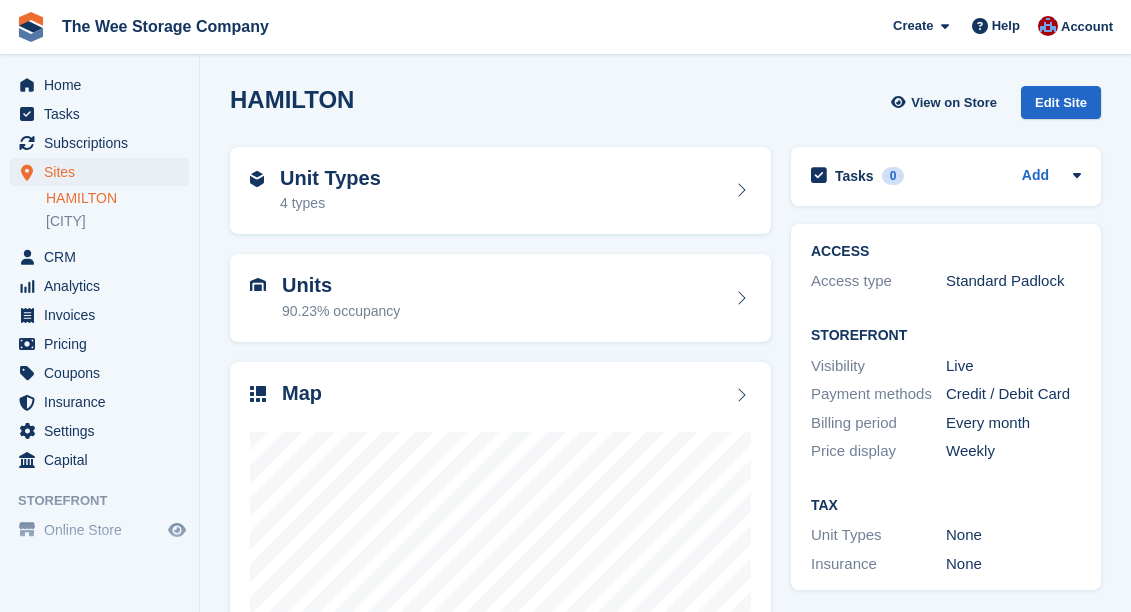 scroll, scrollTop: 0, scrollLeft: 0, axis: both 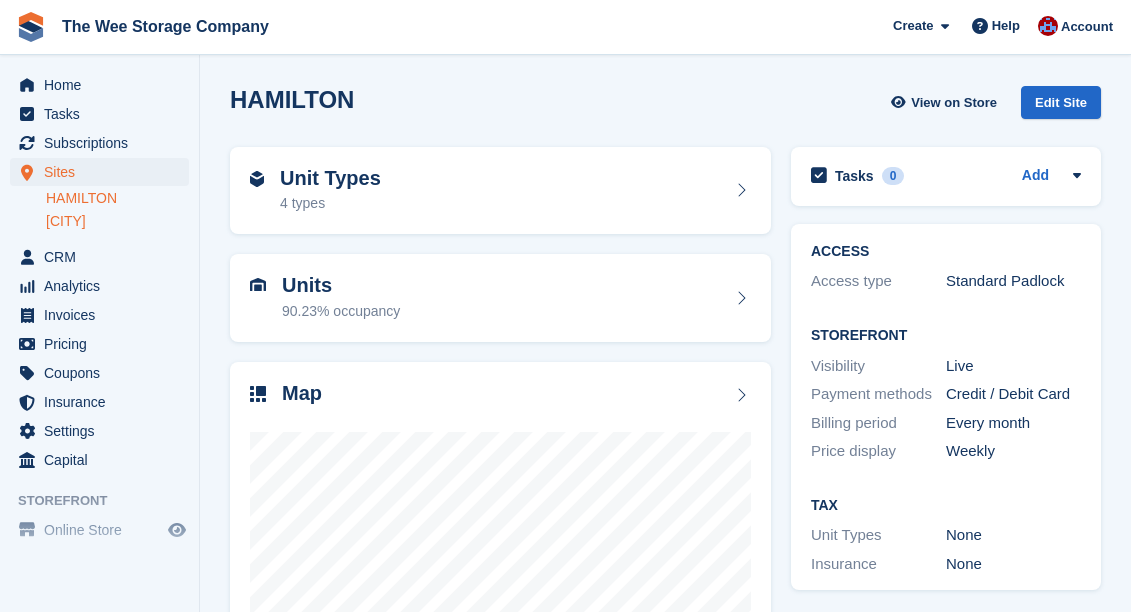 click on "MOTHERWELL" at bounding box center (117, 221) 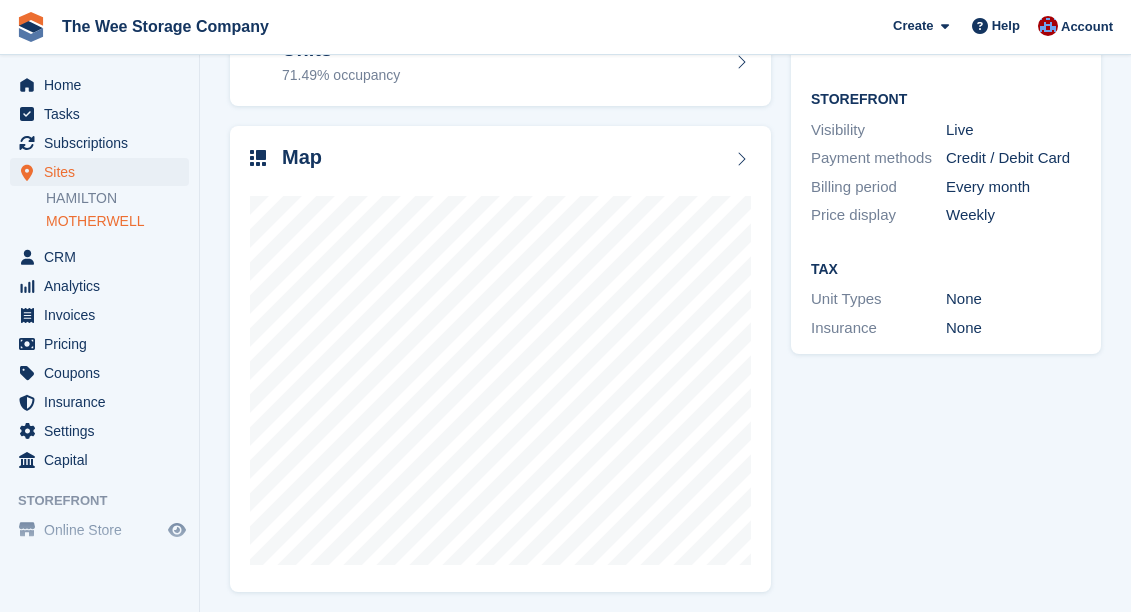 scroll, scrollTop: 241, scrollLeft: 0, axis: vertical 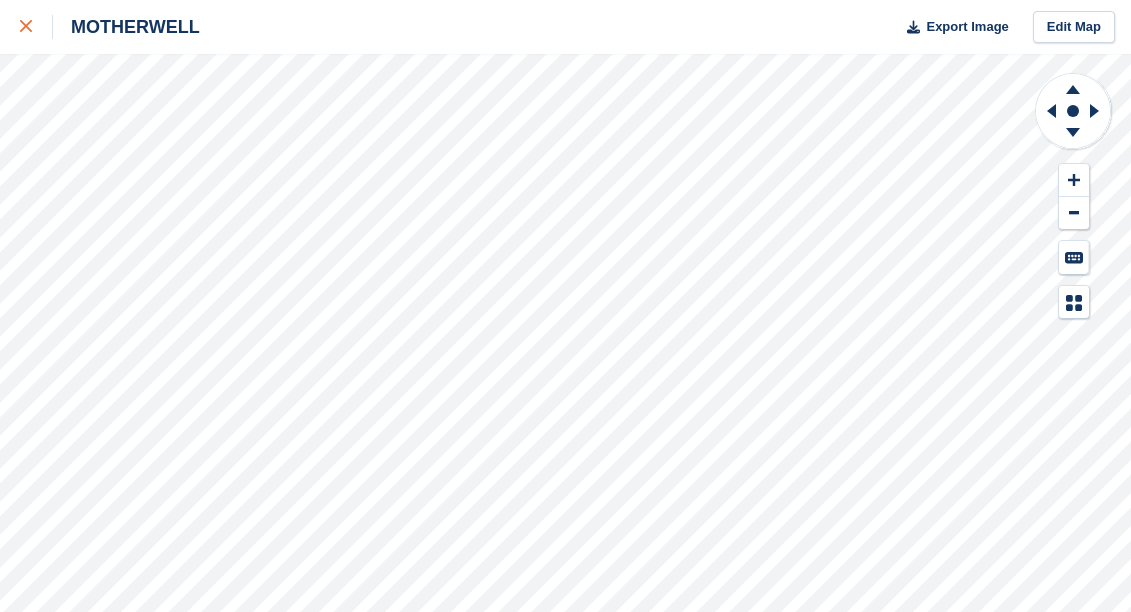 click at bounding box center [36, 27] 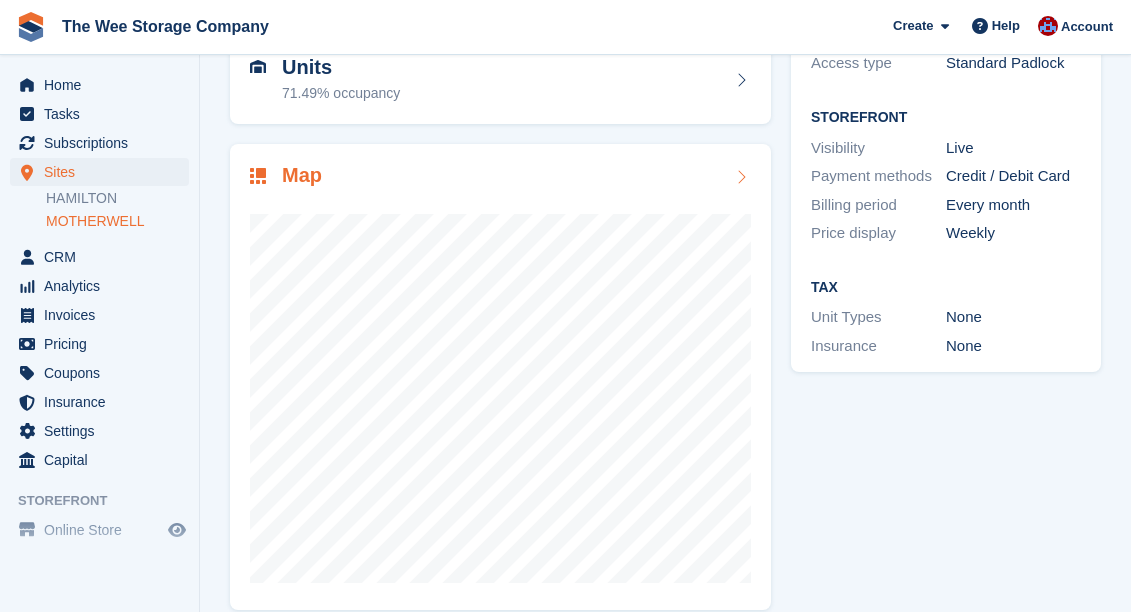scroll, scrollTop: 241, scrollLeft: 0, axis: vertical 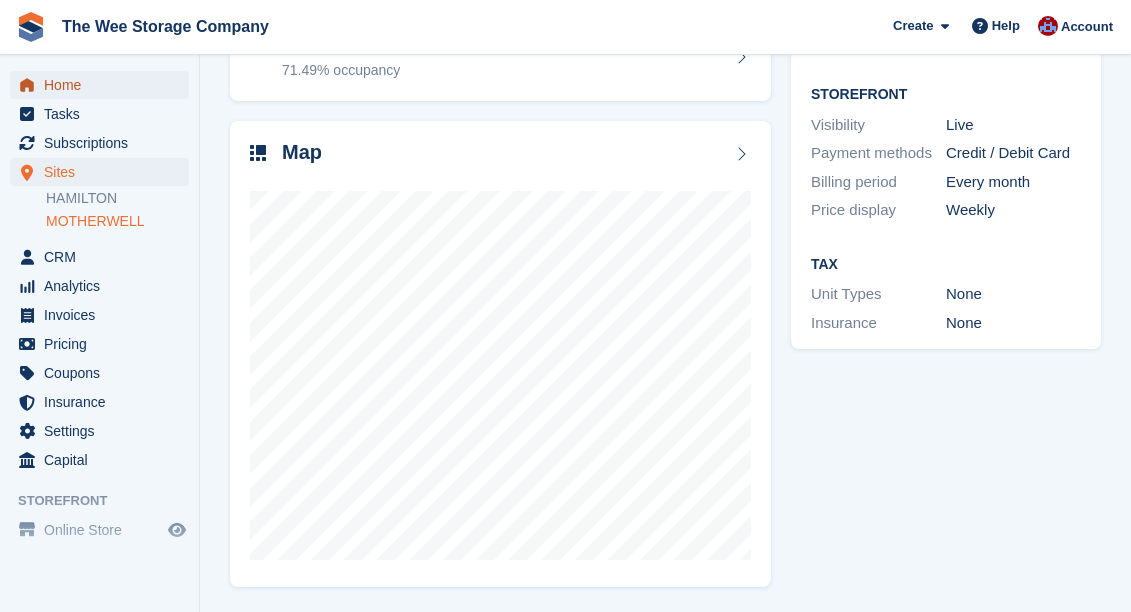 click on "Home" at bounding box center [104, 85] 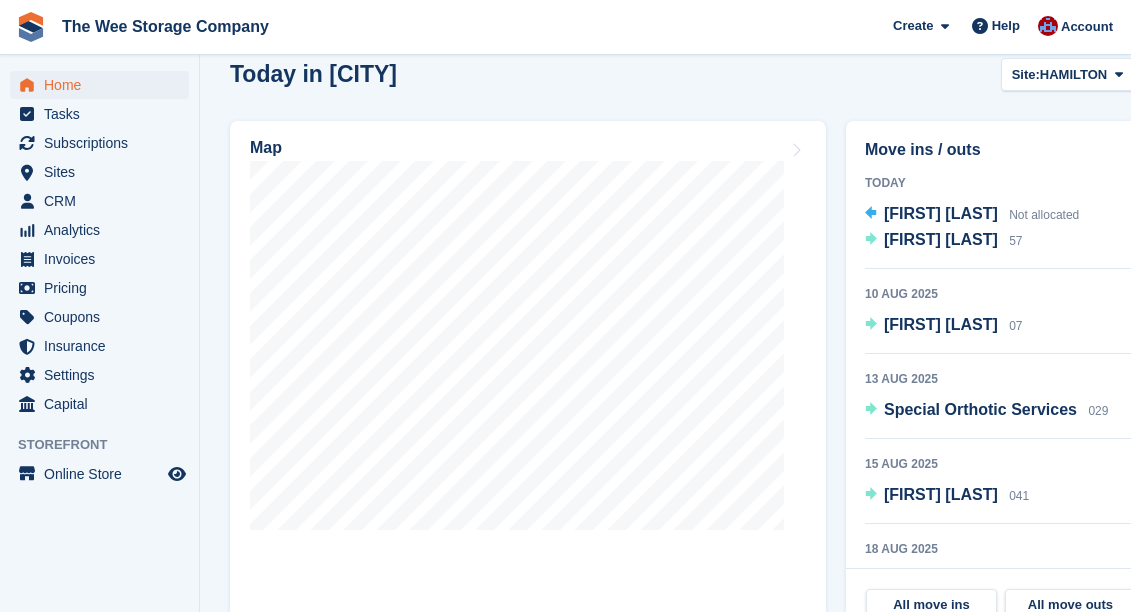 scroll, scrollTop: 704, scrollLeft: 0, axis: vertical 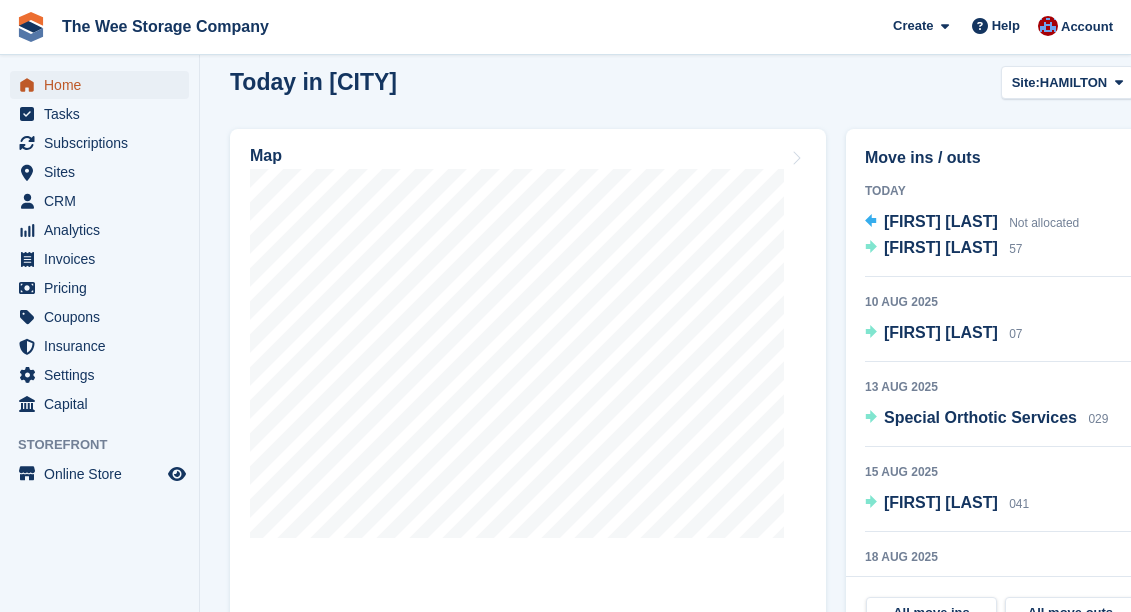 click on "Home" at bounding box center (104, 85) 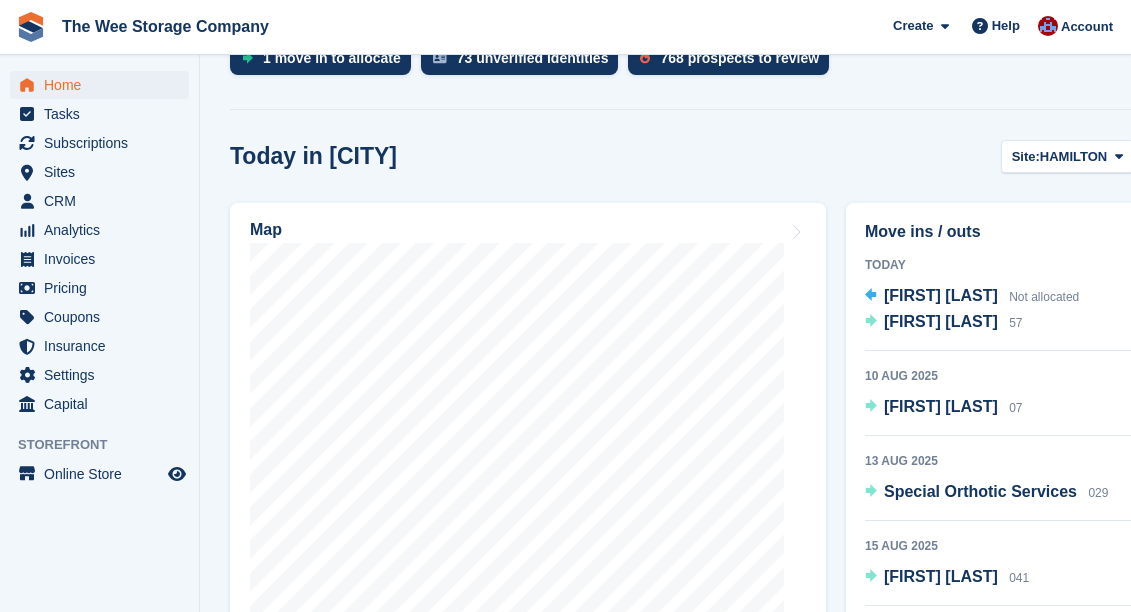 scroll, scrollTop: 641, scrollLeft: 0, axis: vertical 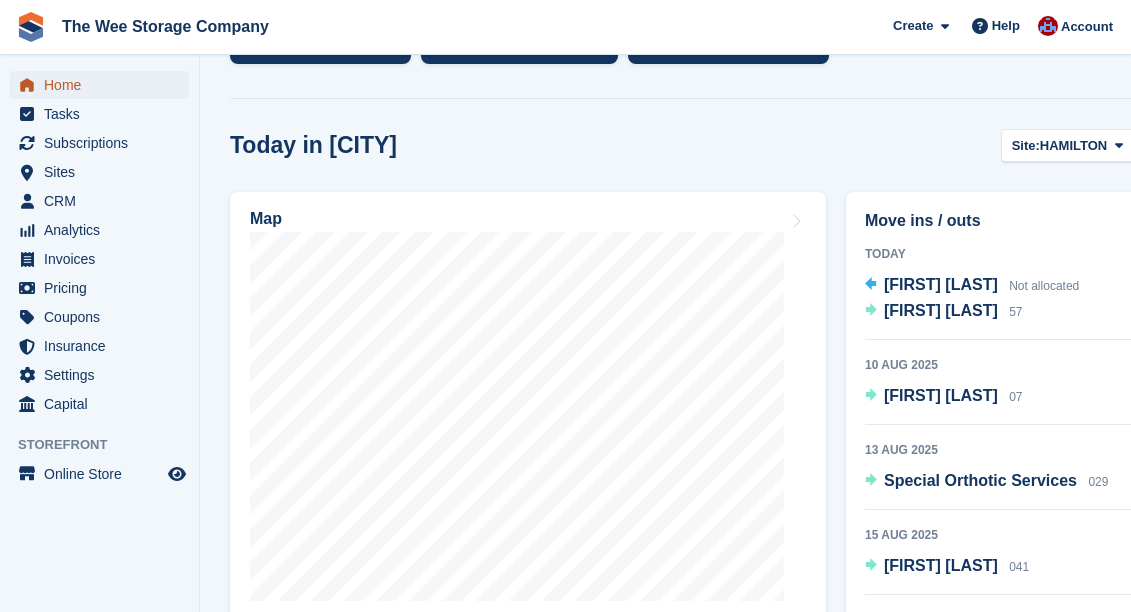 click on "Home" at bounding box center (104, 85) 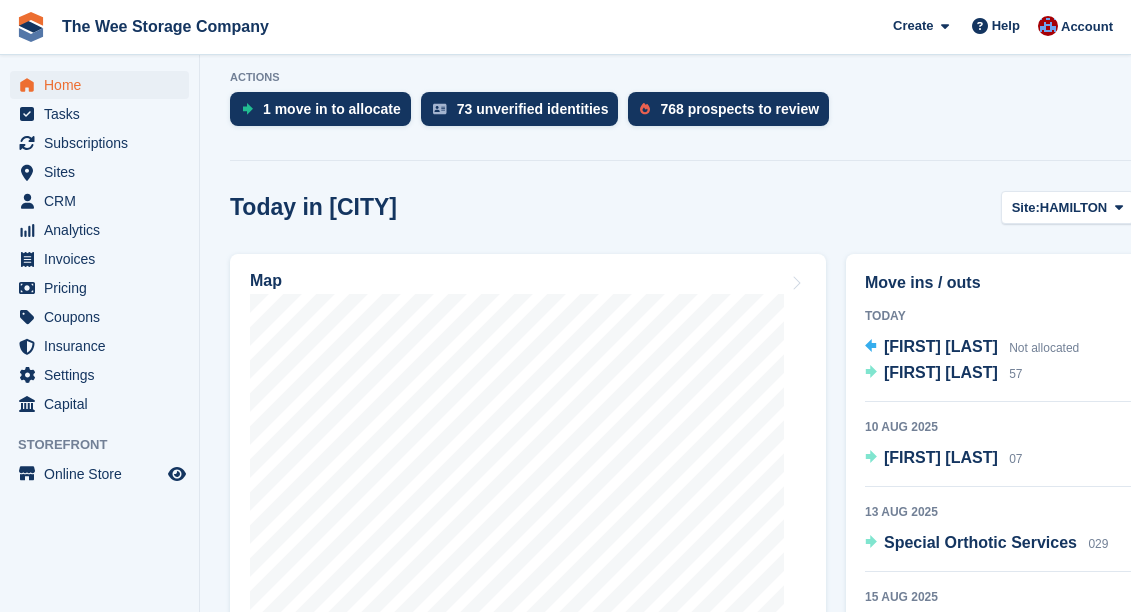 scroll, scrollTop: 583, scrollLeft: 0, axis: vertical 